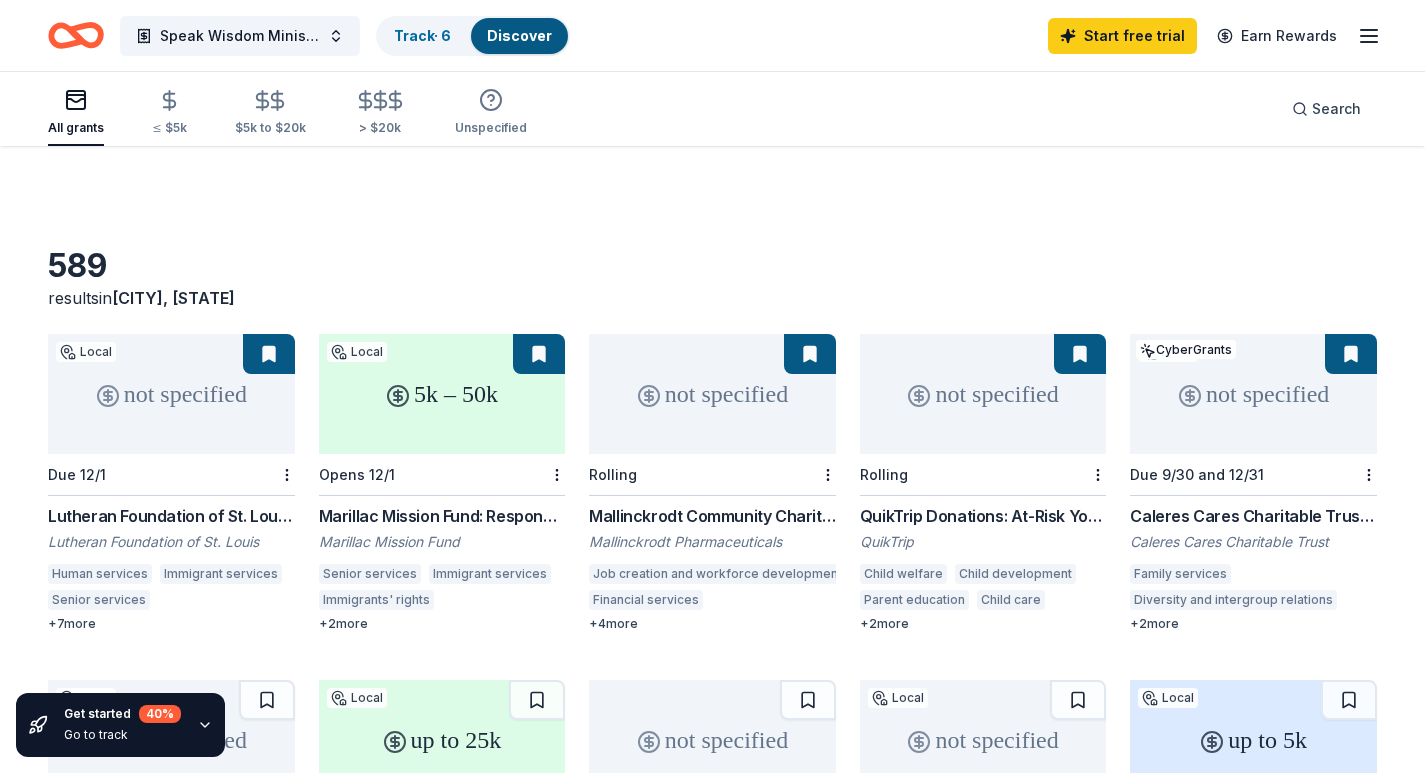scroll, scrollTop: 920, scrollLeft: 0, axis: vertical 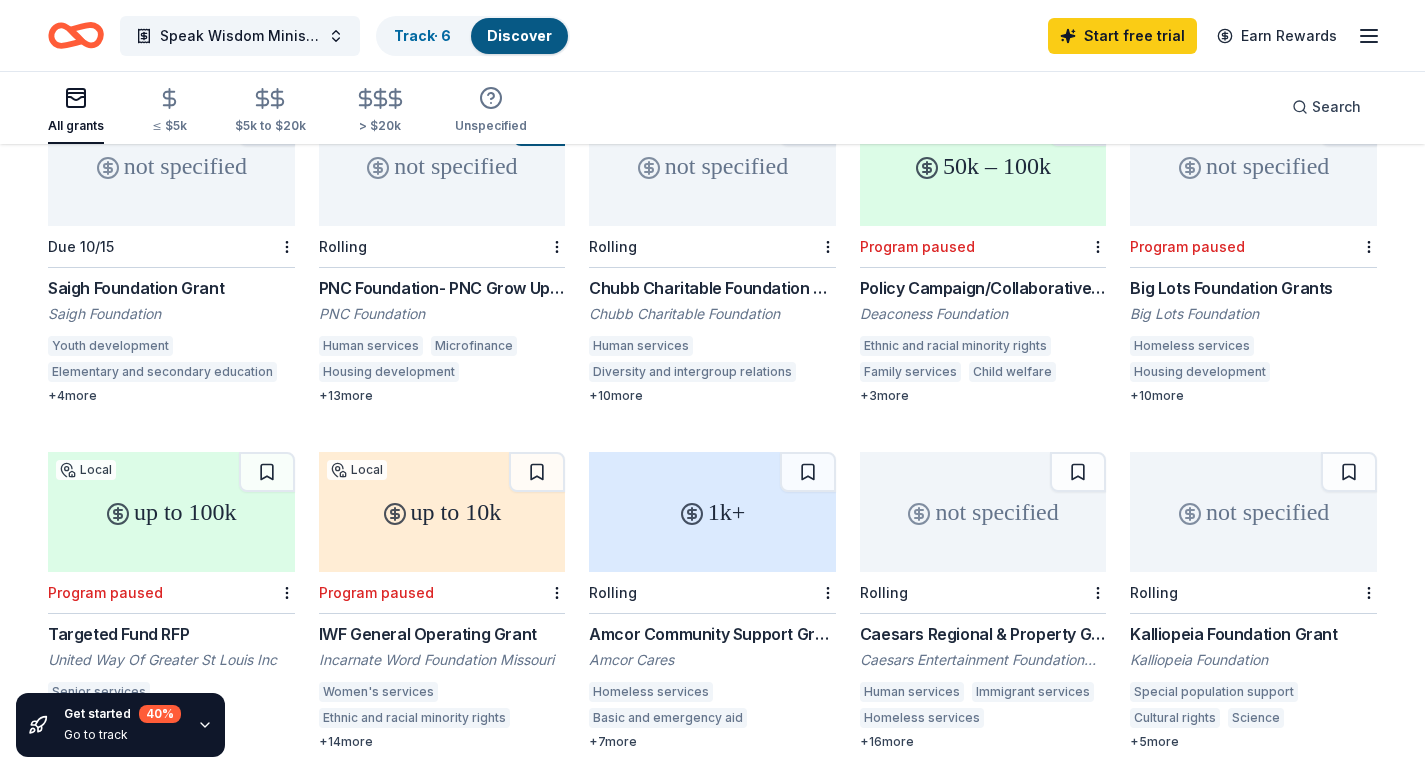 click on "All grants ≤ $5k $5k to $20k > $20k Unspecified Search" at bounding box center (712, 107) 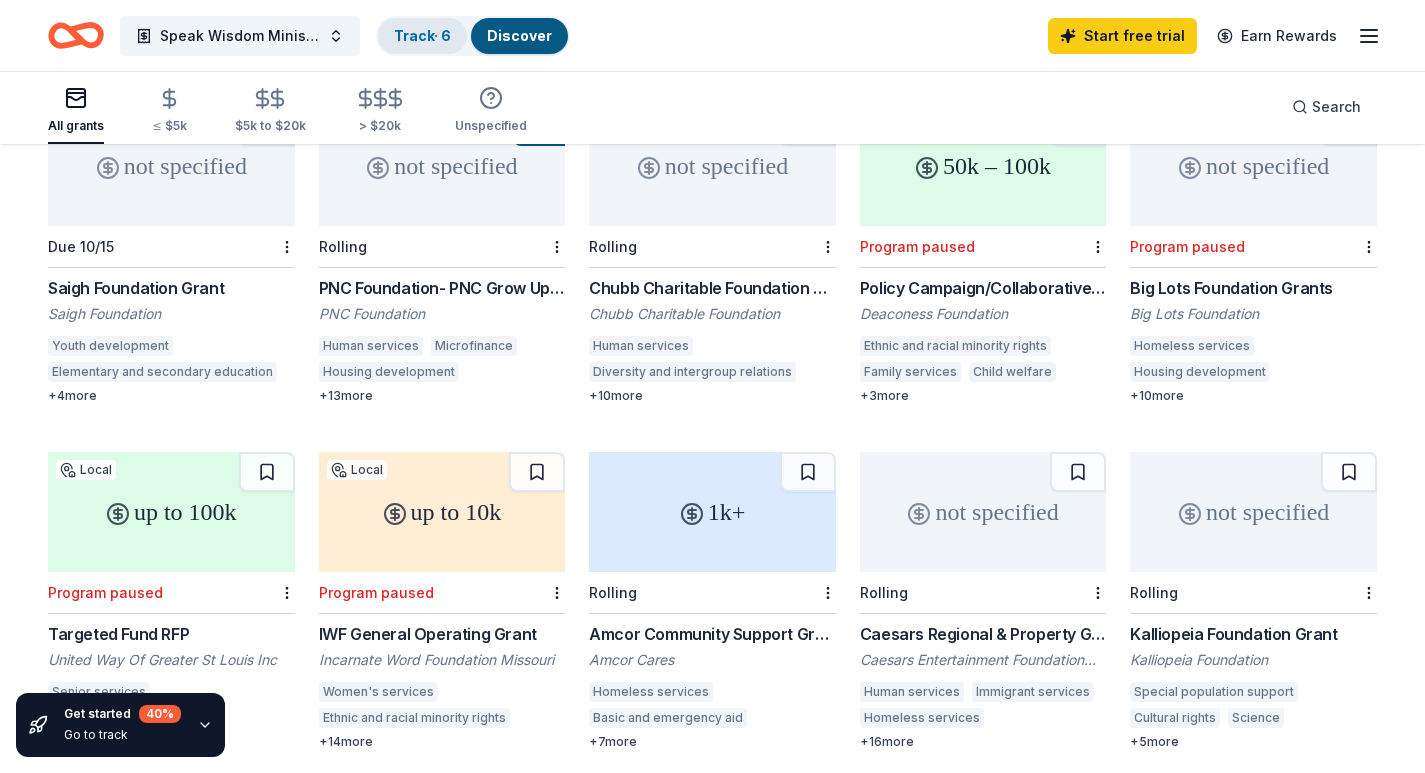click on "Track  · 6" at bounding box center (422, 35) 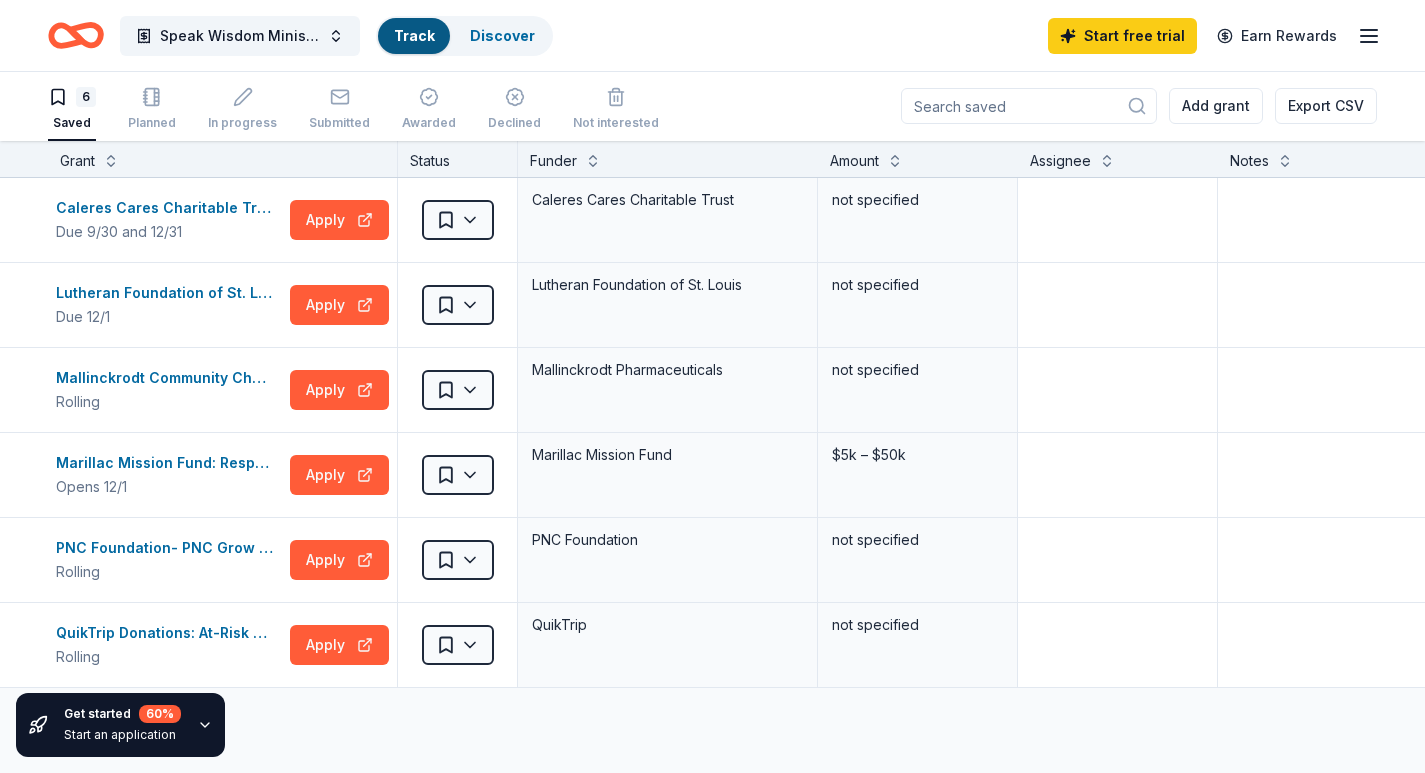 scroll, scrollTop: 1, scrollLeft: 0, axis: vertical 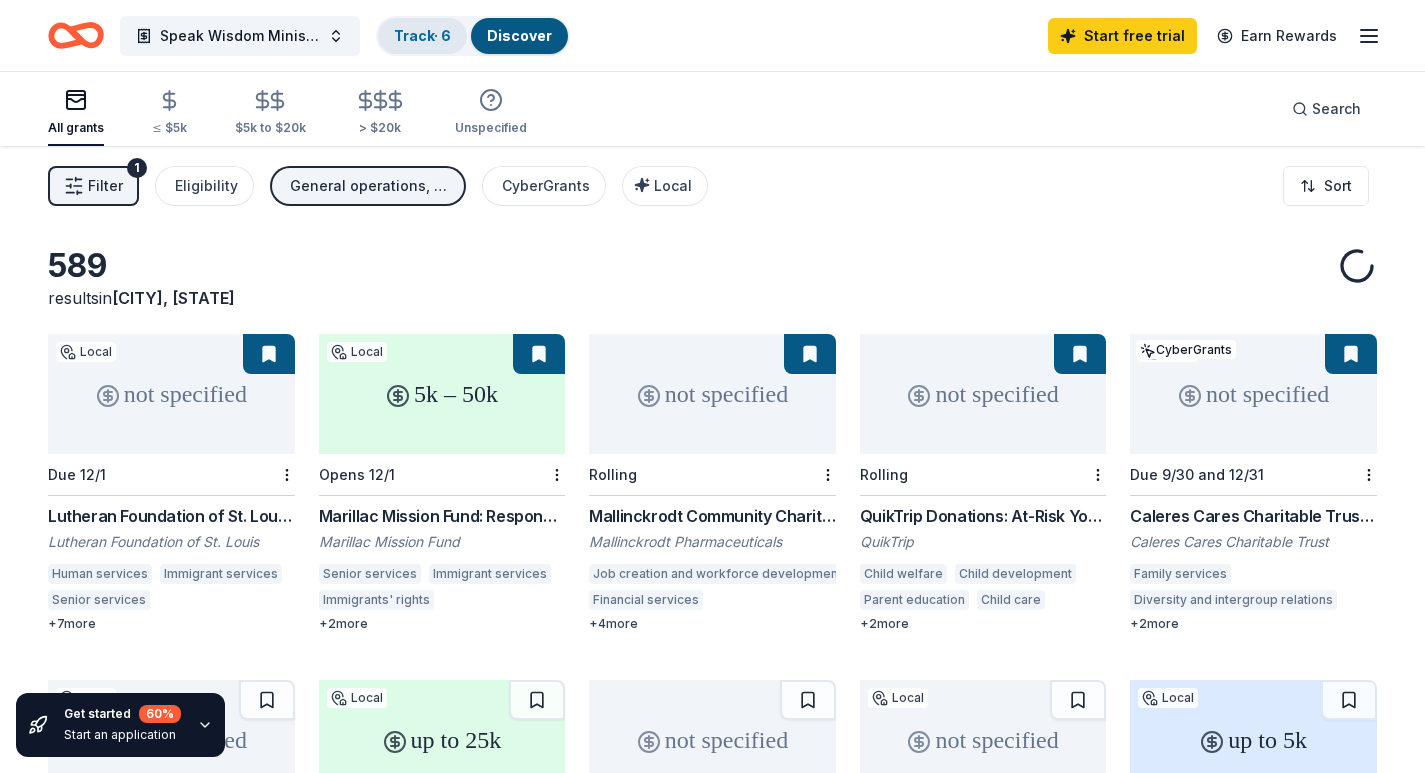 click on "Track  · 6" at bounding box center [422, 36] 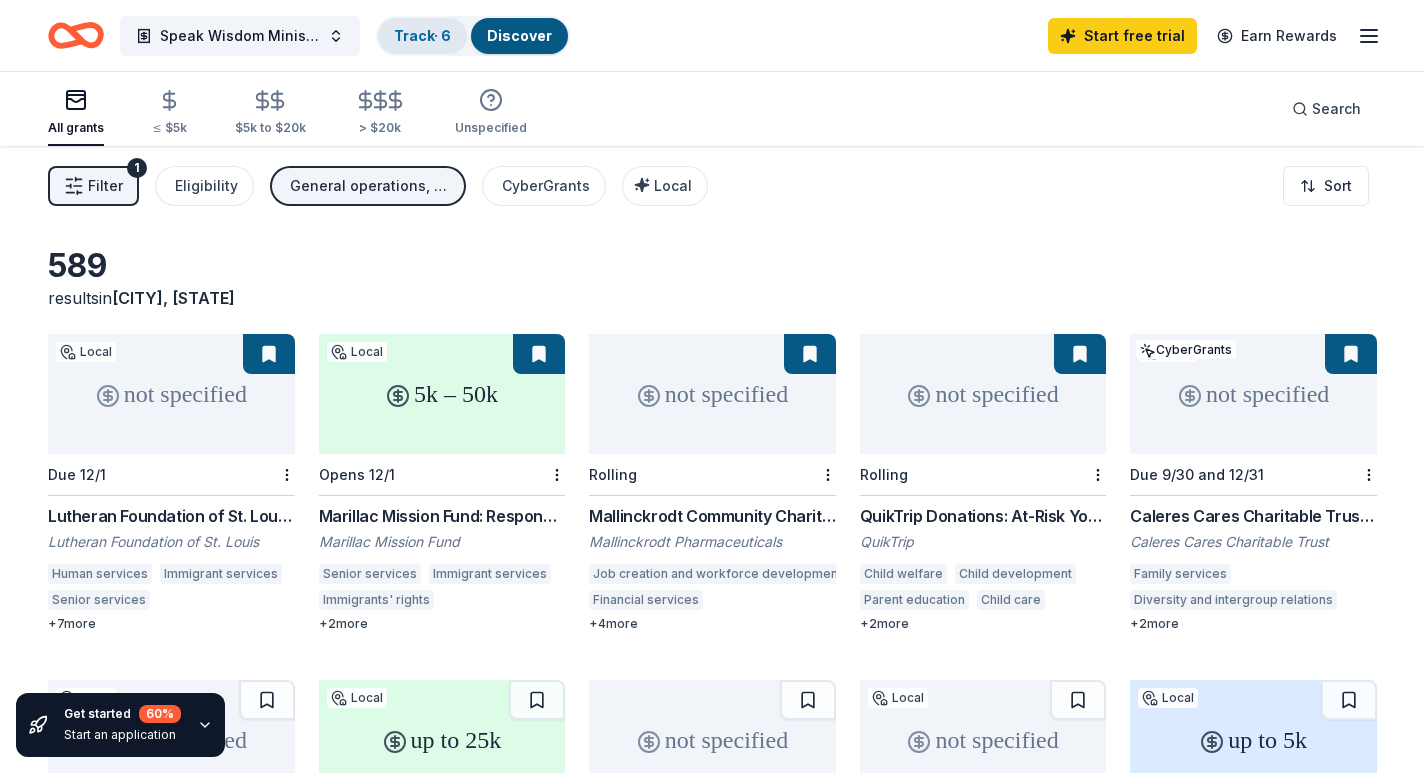 click on "Track  · 6" at bounding box center [422, 35] 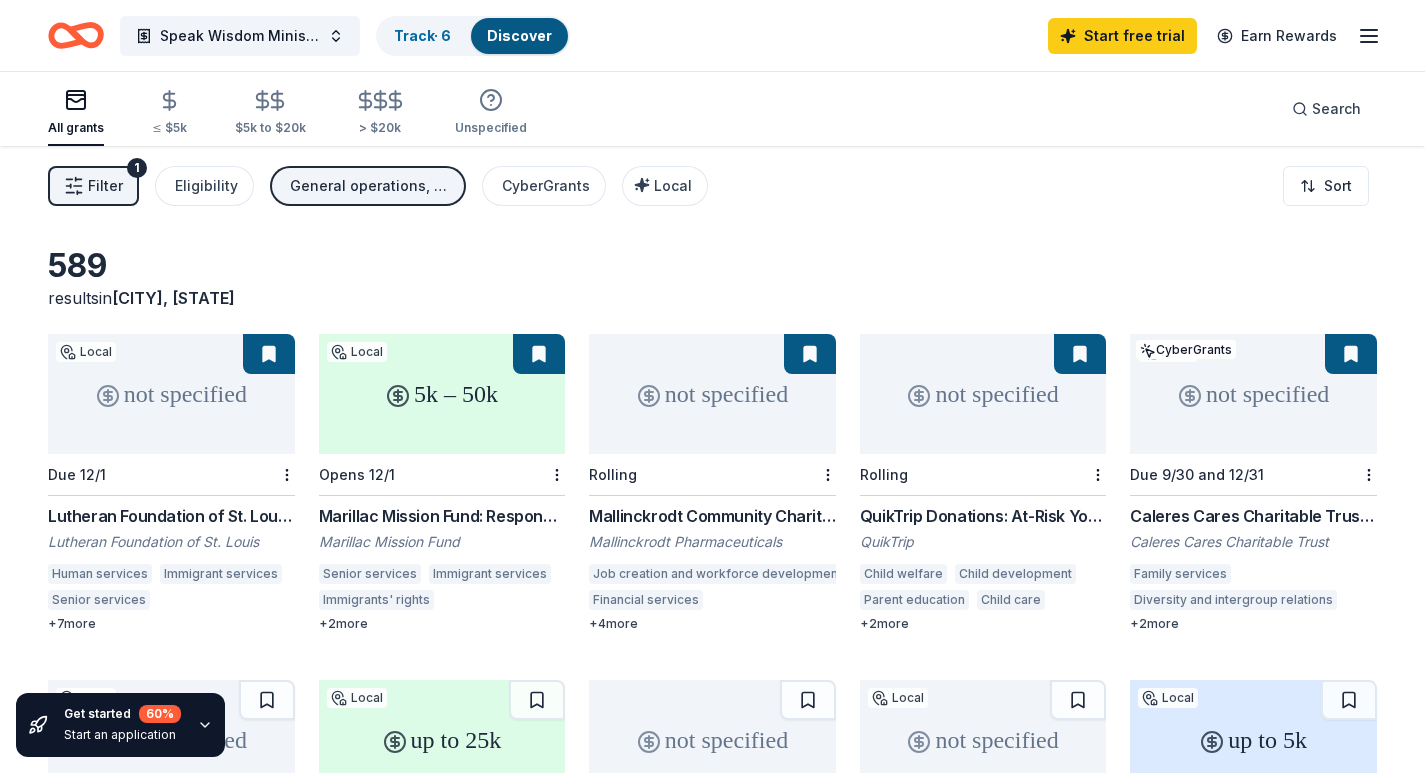 scroll, scrollTop: 1, scrollLeft: 0, axis: vertical 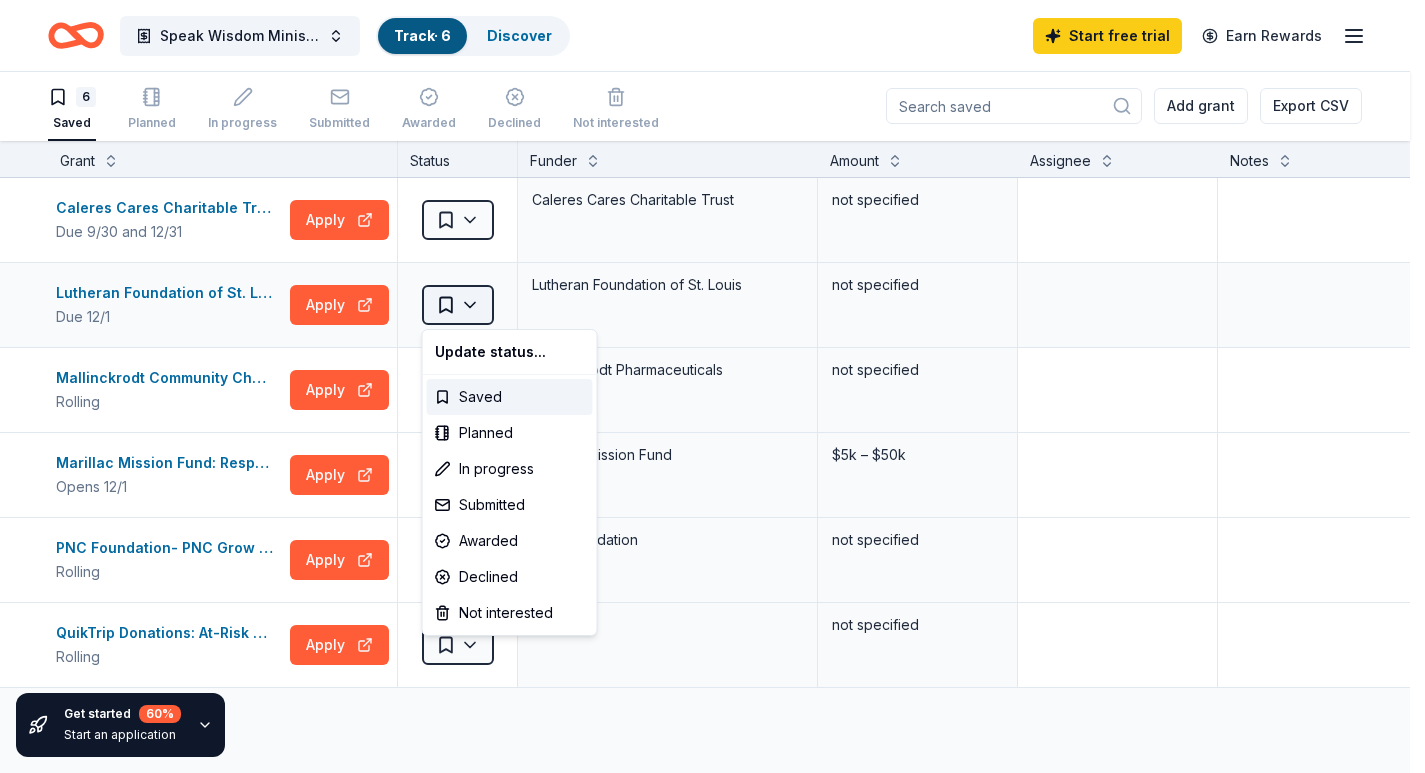 click on "Speak Wisdom Ministry Track  · 6 Discover Start free  trial Earn Rewards 6 Saved Planned In progress Submitted Awarded Declined Not interested Add grant Export CSV Get started 60 % Start an application Grant Status Funder Amount Assignee Notes Caleres Cares Charitable Trust Grants Due 9/30 and 12/31 Apply Saved Caleres Cares Charitable Trust not specified Lutheran Foundation of St. Louis Grants Due 12/1 Apply Saved Lutheran Foundation of St. Louis not specified Mallinckrodt Community Charitable Giving Program Rolling Apply Saved Mallinckrodt Pharmaceuticals not specified Marillac Mission Fund: Responsive Grants Opens 12/1 Apply Saved Marillac Mission Fund $5k – $50k PNC Foundation- PNC Grow Up Great Rolling Apply Saved PNC Foundation not specified QuikTrip Donations: At-Risk Youth and Early Childhood Education Rolling Apply Saved QuikTrip not specified   Discover more grants Saved Update status... Saved Planned In progress Submitted Awarded Declined Not interested" at bounding box center (712, 385) 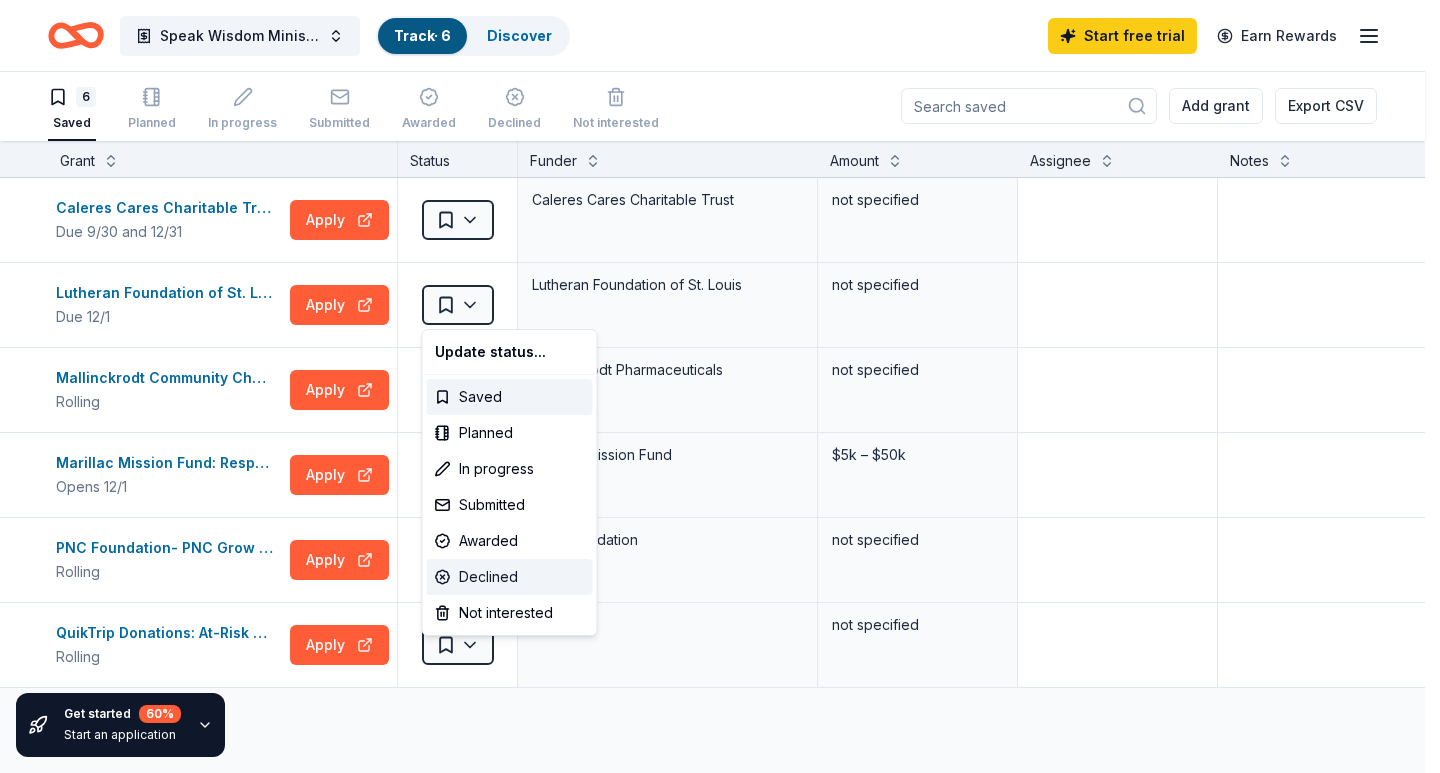 click on "Declined" at bounding box center [510, 577] 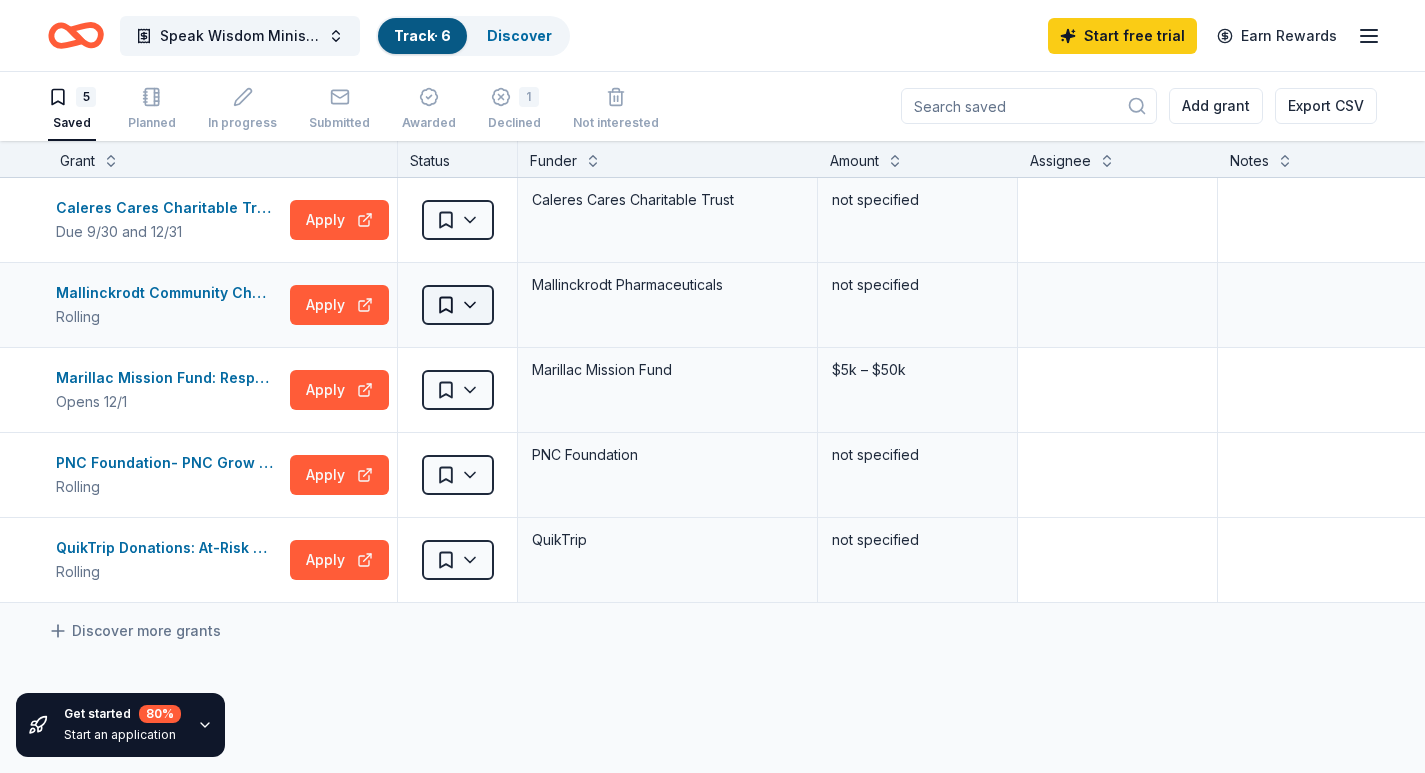 click on "Speak Wisdom Ministry Track  · 6 Discover Start free  trial Earn Rewards 5 Saved Planned In progress Submitted Awarded 1 Declined Not interested Add grant Export CSV Get started 80 % Start an application Grant Status Funder Amount Assignee Notes Caleres Cares Charitable Trust Grants Due 9/30 and 12/31 Apply Saved Caleres Cares Charitable Trust not specified Mallinckrodt Community Charitable Giving Program Rolling Apply Saved Mallinckrodt Pharmaceuticals not specified Marillac Mission Fund: Responsive Grants Opens 12/1 Apply Saved Marillac Mission Fund $5k – $50k PNC Foundation- PNC Grow Up Great Rolling Apply Saved PNC Foundation not specified QuikTrip Donations: At-Risk Youth and Early Childhood Education Rolling Apply Saved QuikTrip not specified   Discover more grants Saved" at bounding box center [712, 385] 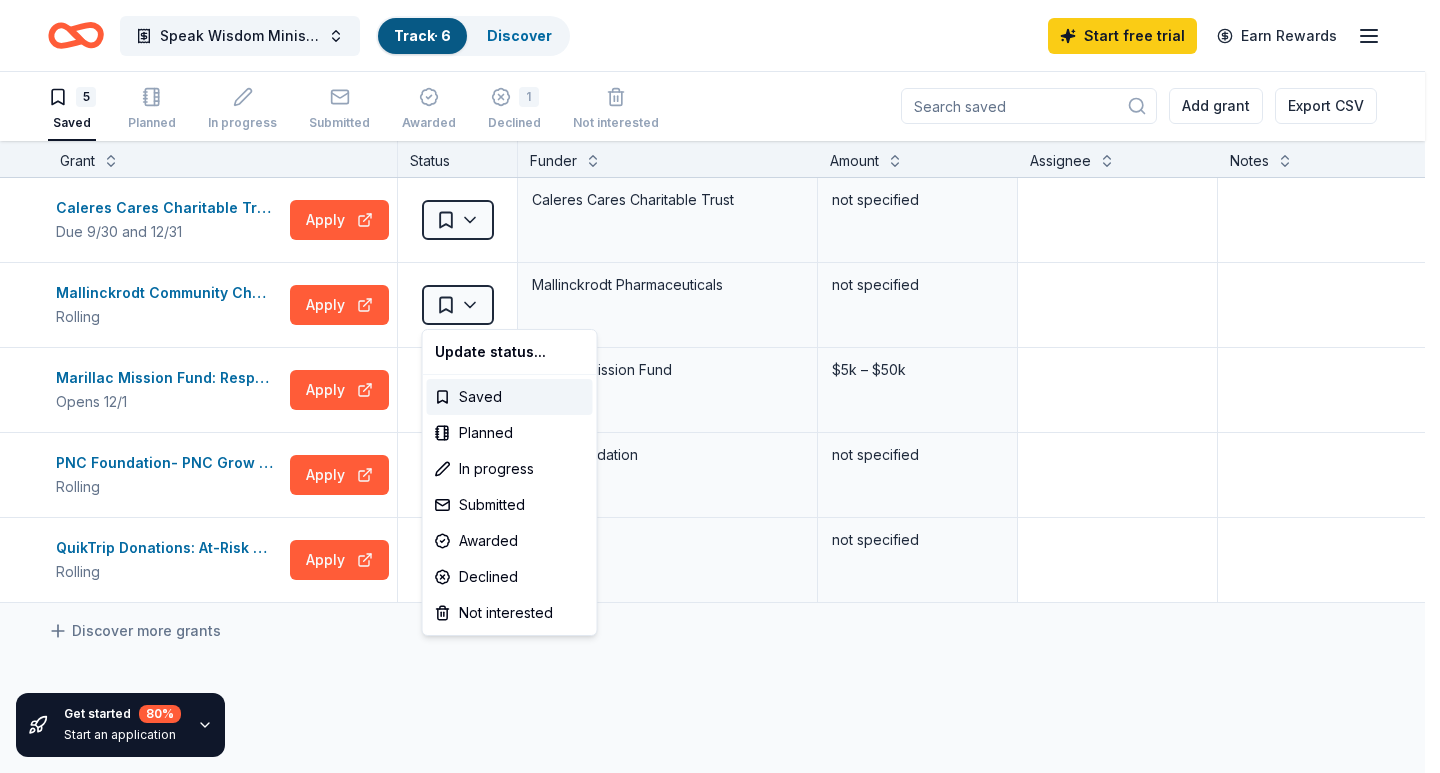 click on "Speak Wisdom Ministry Track  · 6 Discover Start free  trial Earn Rewards 5 Saved Planned In progress Submitted Awarded 1 Declined Not interested Add grant Export CSV Get started 80 % Start an application Grant Status Funder Amount Assignee Notes Caleres Cares Charitable Trust Grants Due 9/30 and 12/31 Apply Saved Caleres Cares Charitable Trust not specified Mallinckrodt Community Charitable Giving Program Rolling Apply Saved Mallinckrodt Pharmaceuticals not specified Marillac Mission Fund: Responsive Grants Opens 12/1 Apply Saved Marillac Mission Fund $5k – $50k PNC Foundation- PNC Grow Up Great Rolling Apply Saved PNC Foundation not specified QuikTrip Donations: At-Risk Youth and Early Childhood Education Rolling Apply Saved QuikTrip not specified   Discover more grants Saved Update status... Saved Planned In progress Submitted Awarded Declined Not interested" at bounding box center (720, 385) 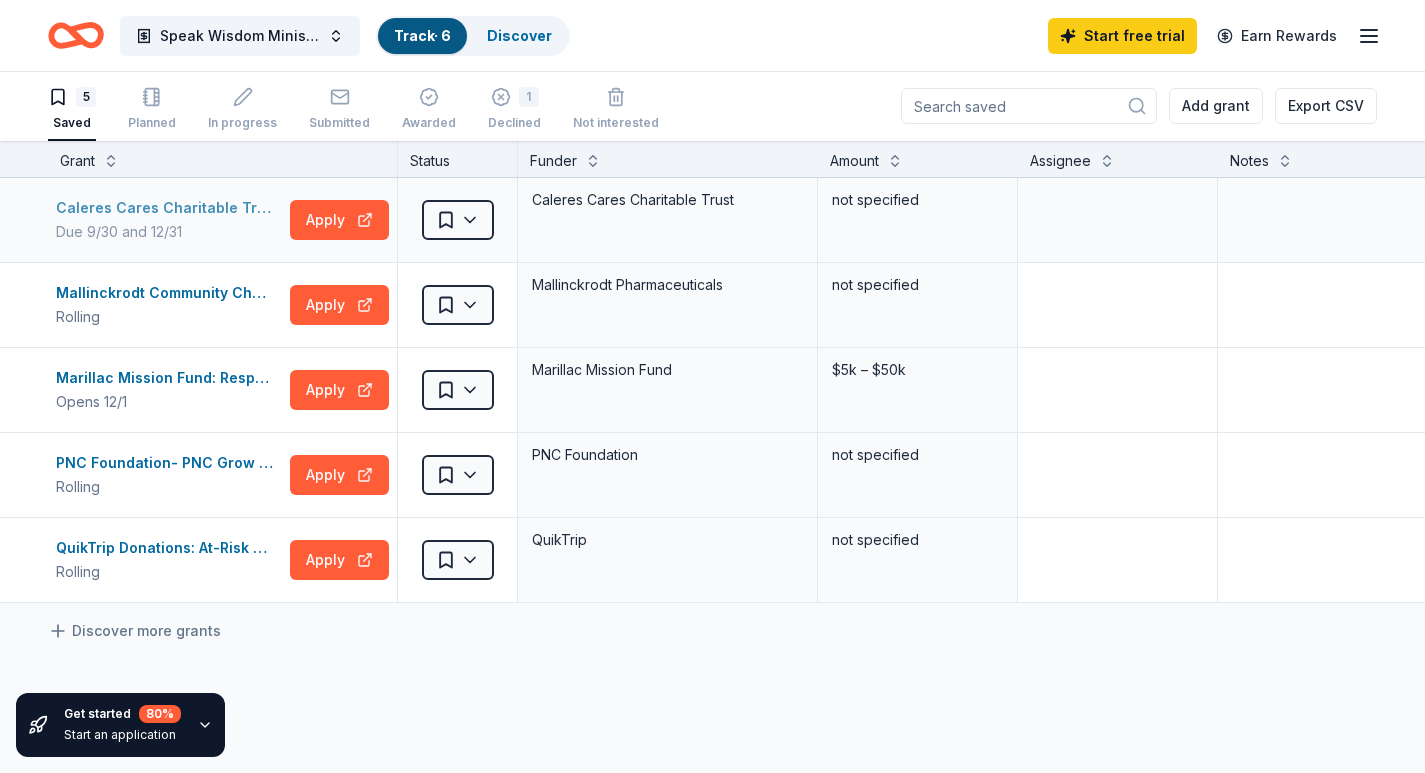 click on "Caleres Cares Charitable Trust Grants" at bounding box center (169, 208) 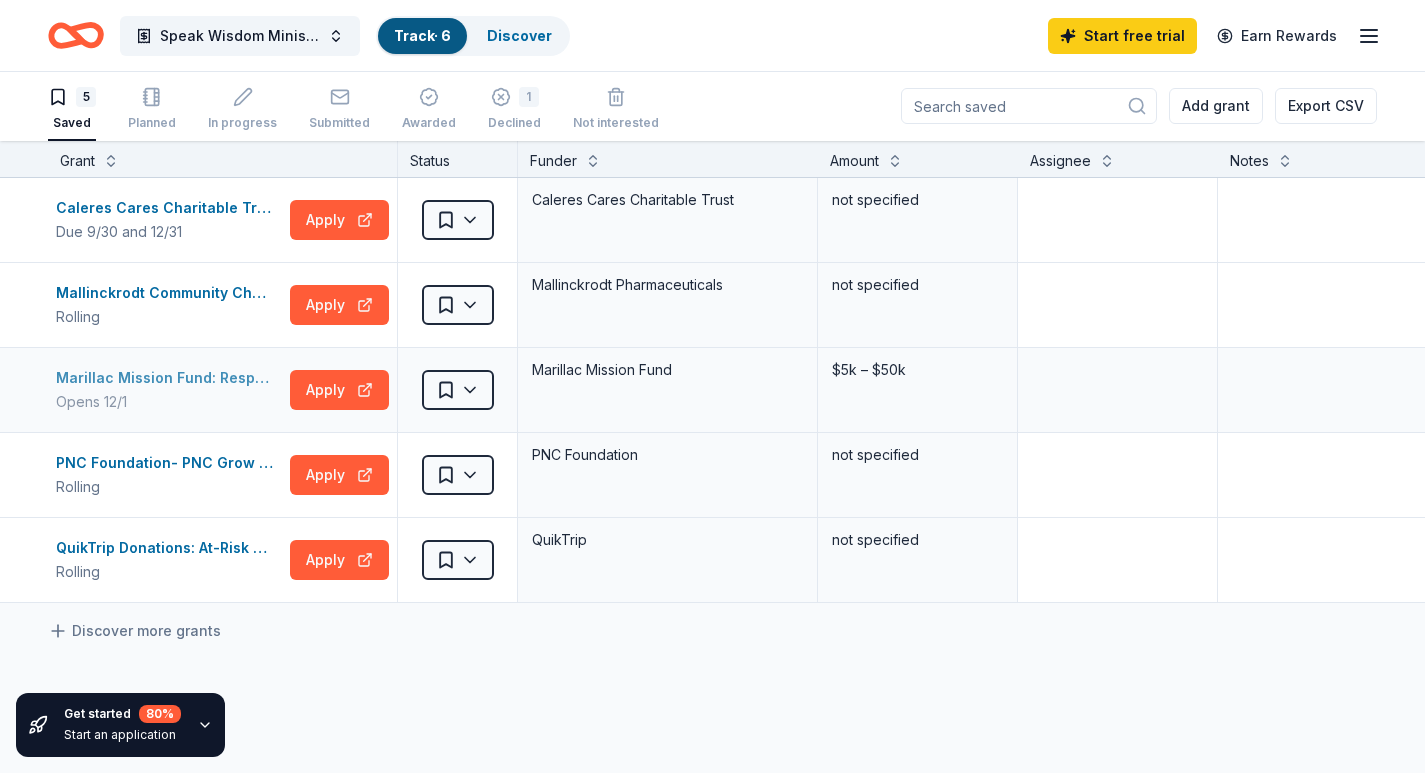 click on "Marillac Mission Fund: Responsive Grants" at bounding box center (169, 378) 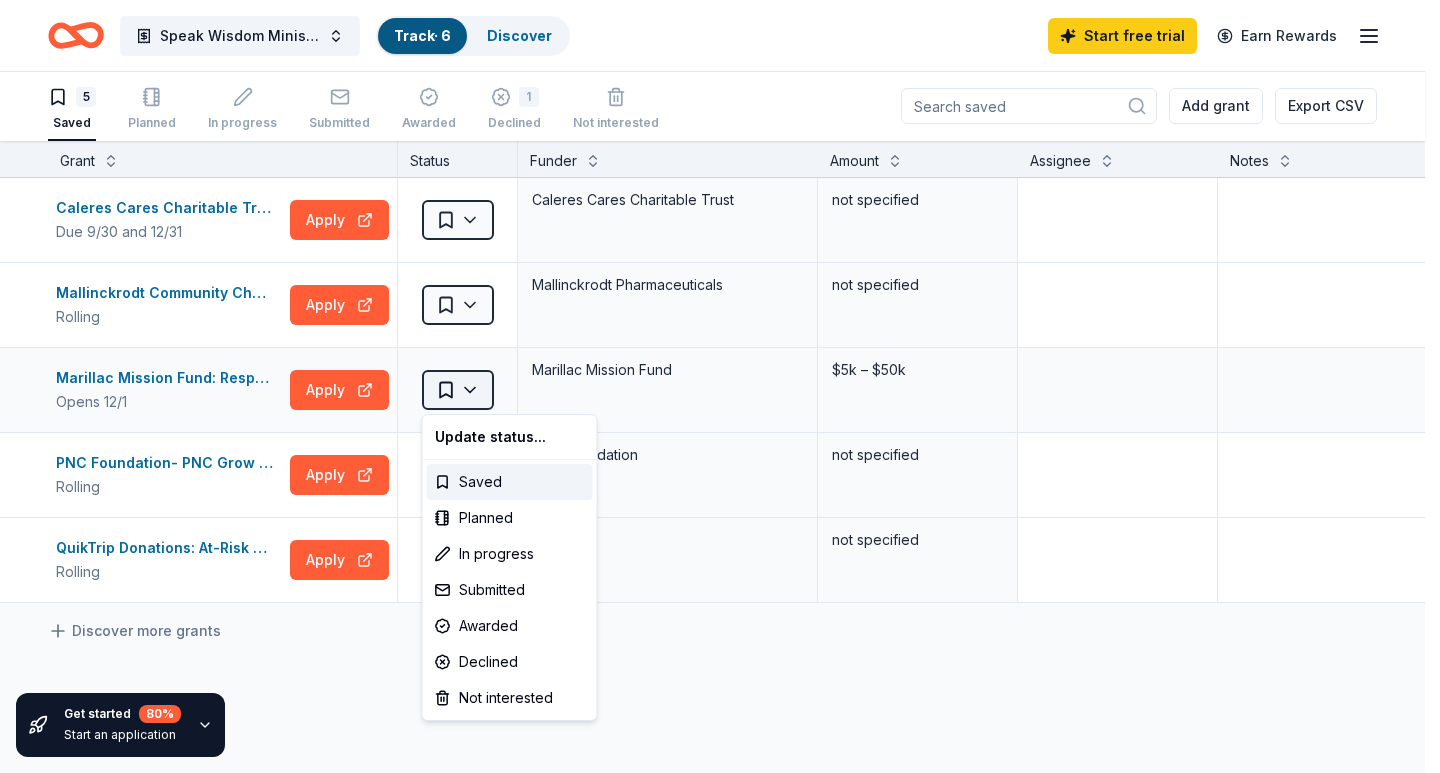 click on "Speak Wisdom Ministry Track  · 6 Discover Start free  trial Earn Rewards 5 Saved Planned In progress Submitted Awarded 1 Declined Not interested Add grant Export CSV Get started 80 % Start an application Grant Status Funder Amount Assignee Notes Caleres Cares Charitable Trust Grants Due 9/30 and 12/31 Apply Saved Caleres Cares Charitable Trust not specified Mallinckrodt Community Charitable Giving Program Rolling Apply Saved Mallinckrodt Pharmaceuticals not specified Marillac Mission Fund: Responsive Grants Opens 12/1 Apply Saved Marillac Mission Fund $5k – $50k PNC Foundation- PNC Grow Up Great Rolling Apply Saved PNC Foundation not specified QuikTrip Donations: At-Risk Youth and Early Childhood Education Rolling Apply Saved QuikTrip not specified   Discover more grants Saved Update status... Saved Planned In progress Submitted Awarded Declined Not interested" at bounding box center (720, 385) 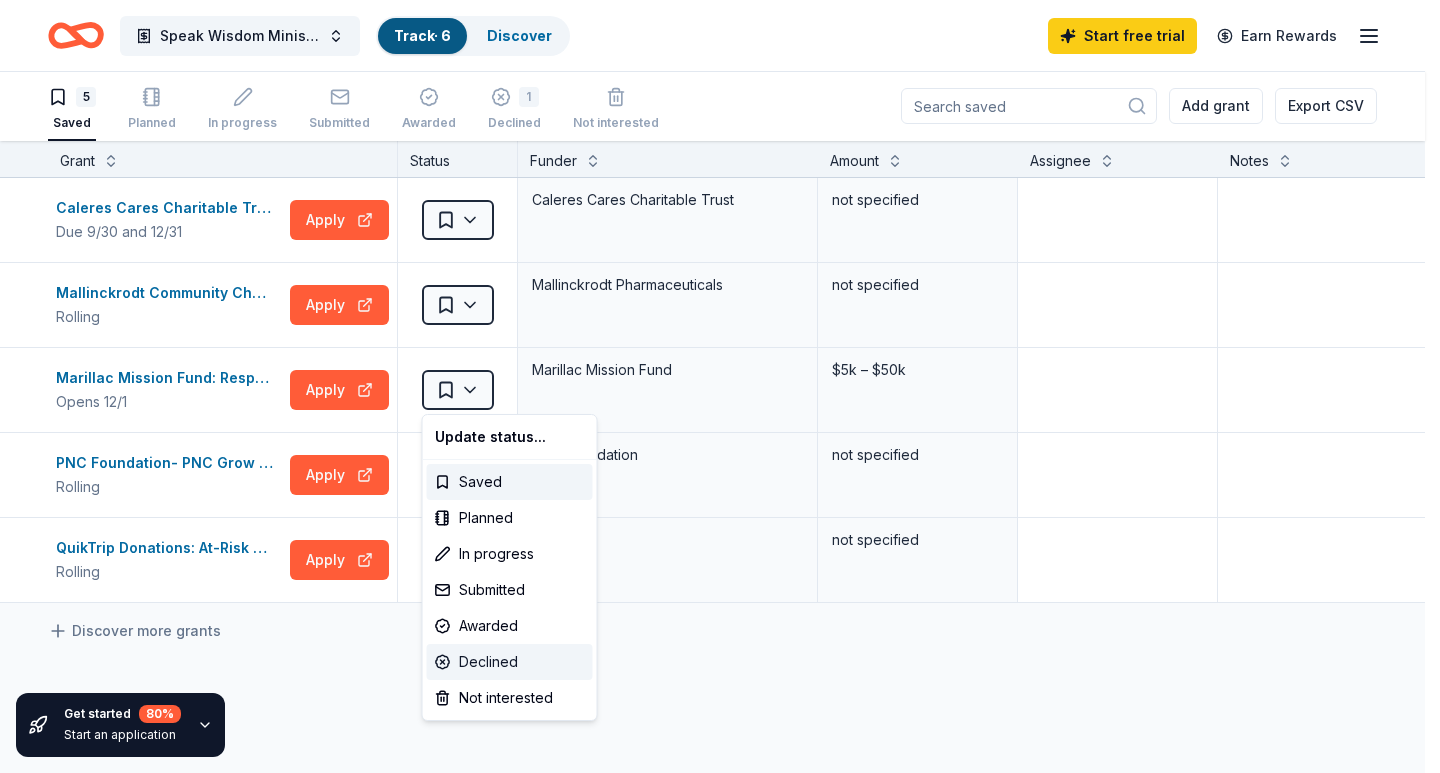click on "Declined" at bounding box center (510, 662) 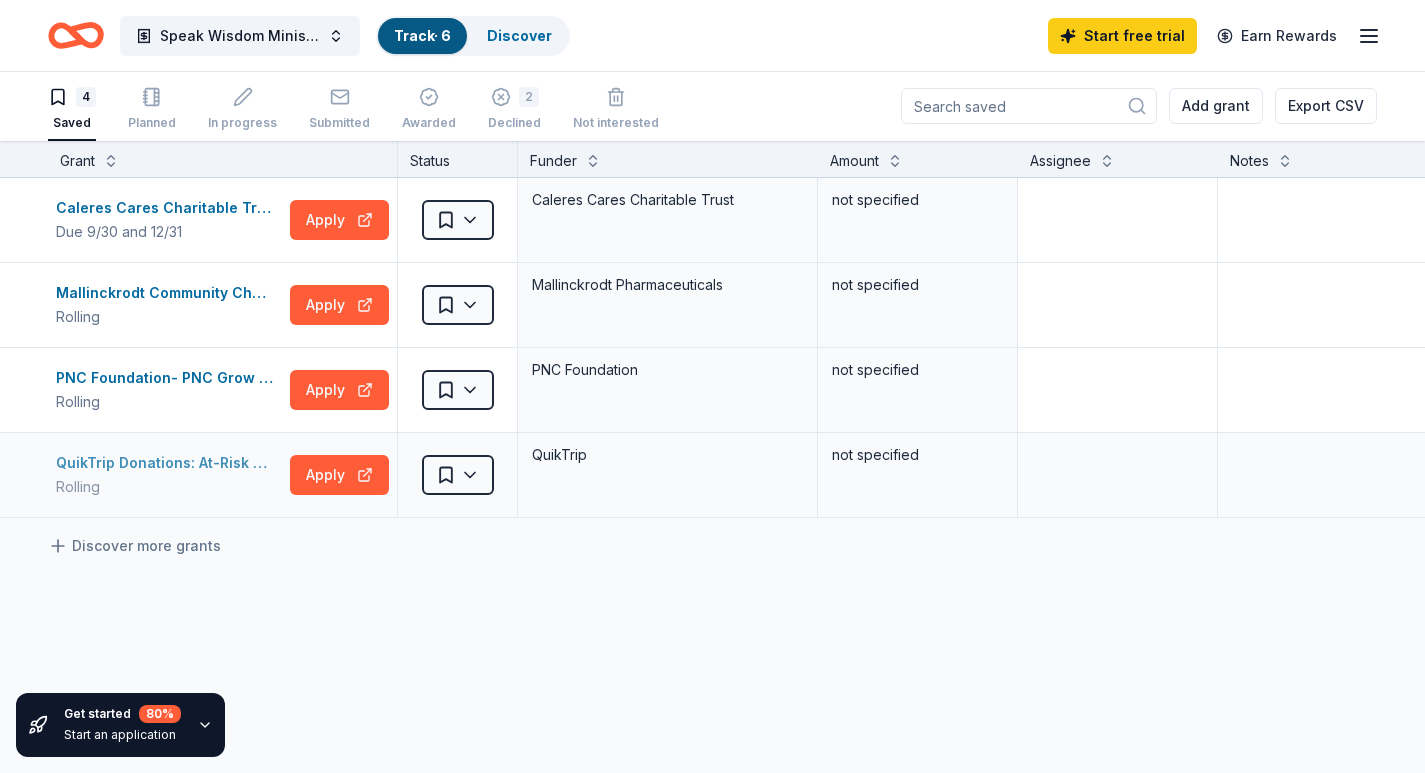 click on "QuikTrip Donations: At-Risk Youth and Early Childhood Education" at bounding box center (169, 463) 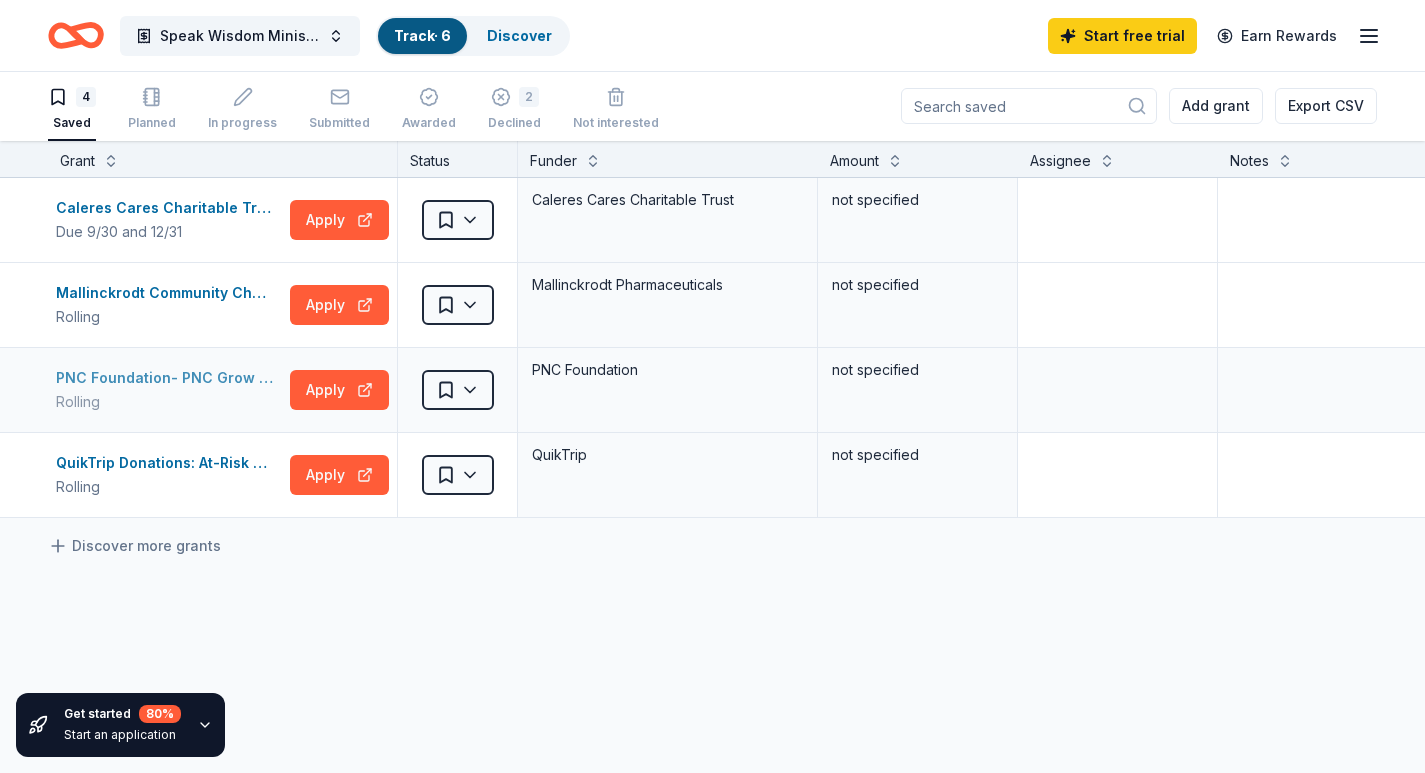 click on "PNC Foundation- PNC Grow Up Great" at bounding box center [169, 378] 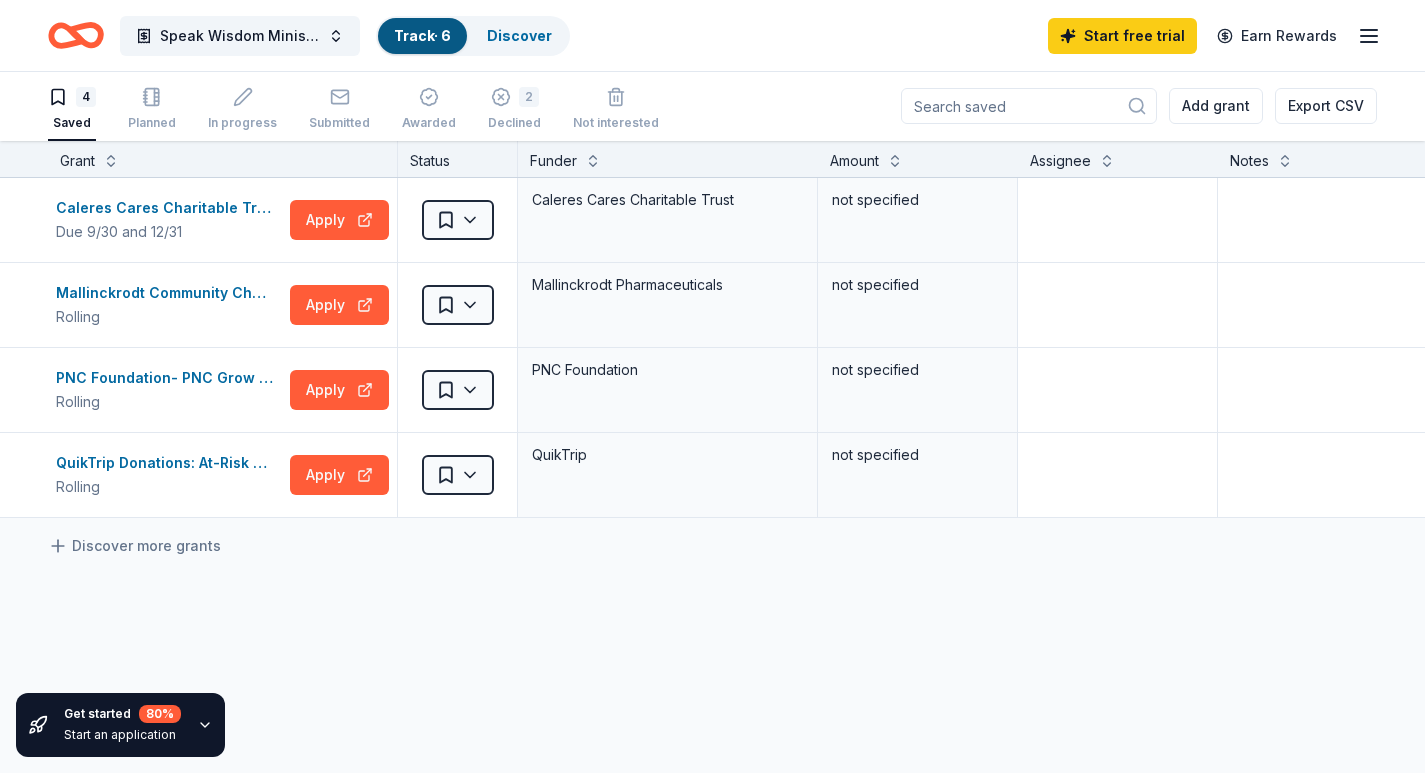 click 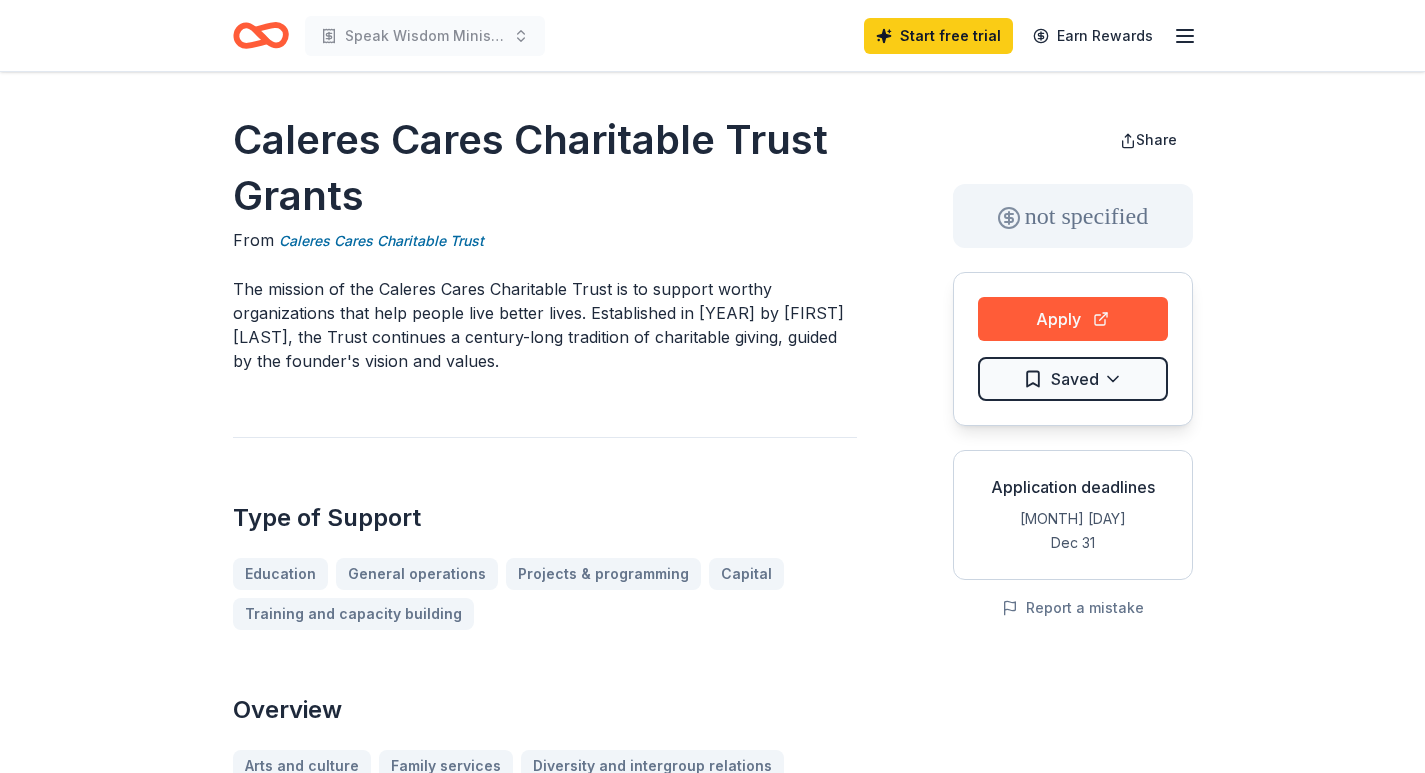 scroll, scrollTop: 0, scrollLeft: 0, axis: both 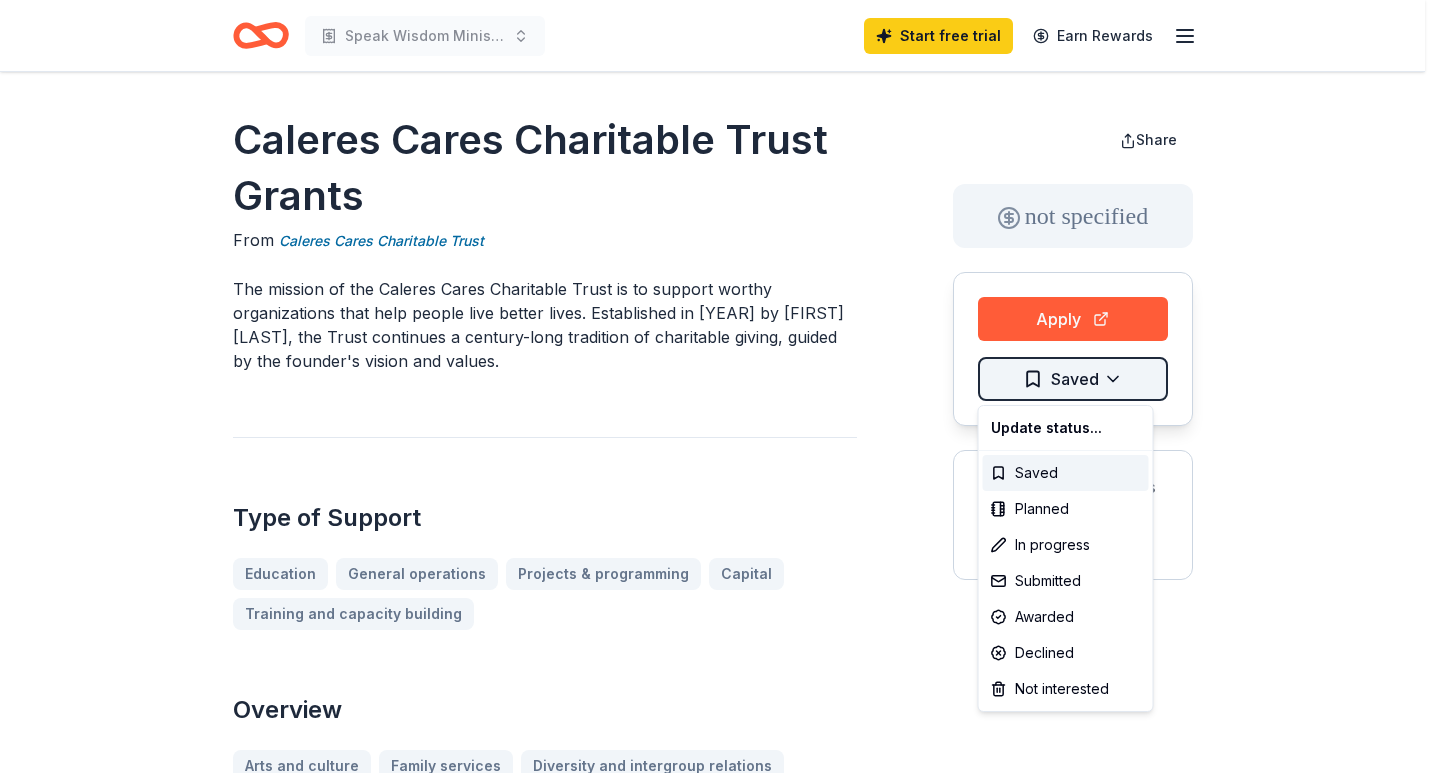 click on "Speak Wisdom Ministry Start free  trial Earn Rewards Caleres Cares Charitable Trust Grants From   Caleres Cares Charitable Trust The mission of the Caleres Cares Charitable Trust is to support worthy organizations that help people live better lives. Established in [YEAR] by [FIRST] [LAST], the Trust continues a century-long tradition of charitable giving, guided by the founder's vision and values. Type of Support Education General operations Projects & programming Capital Training and capacity building Overview Arts and culture Family services Diversity and intergroup relations Environment The Caleres Cares Charitable Trust Grants aim to support charitable organizations that align with its mission, vision, and values. The program focuses on funding initiatives that:
Care for and develop stronger families;
Show commitment to diversity, equity, and inclusion;
Are dedicated to sustainability;
Benefit the [CITY] community by enriching arts and culture, and attracting businesses and residents;" at bounding box center (720, 386) 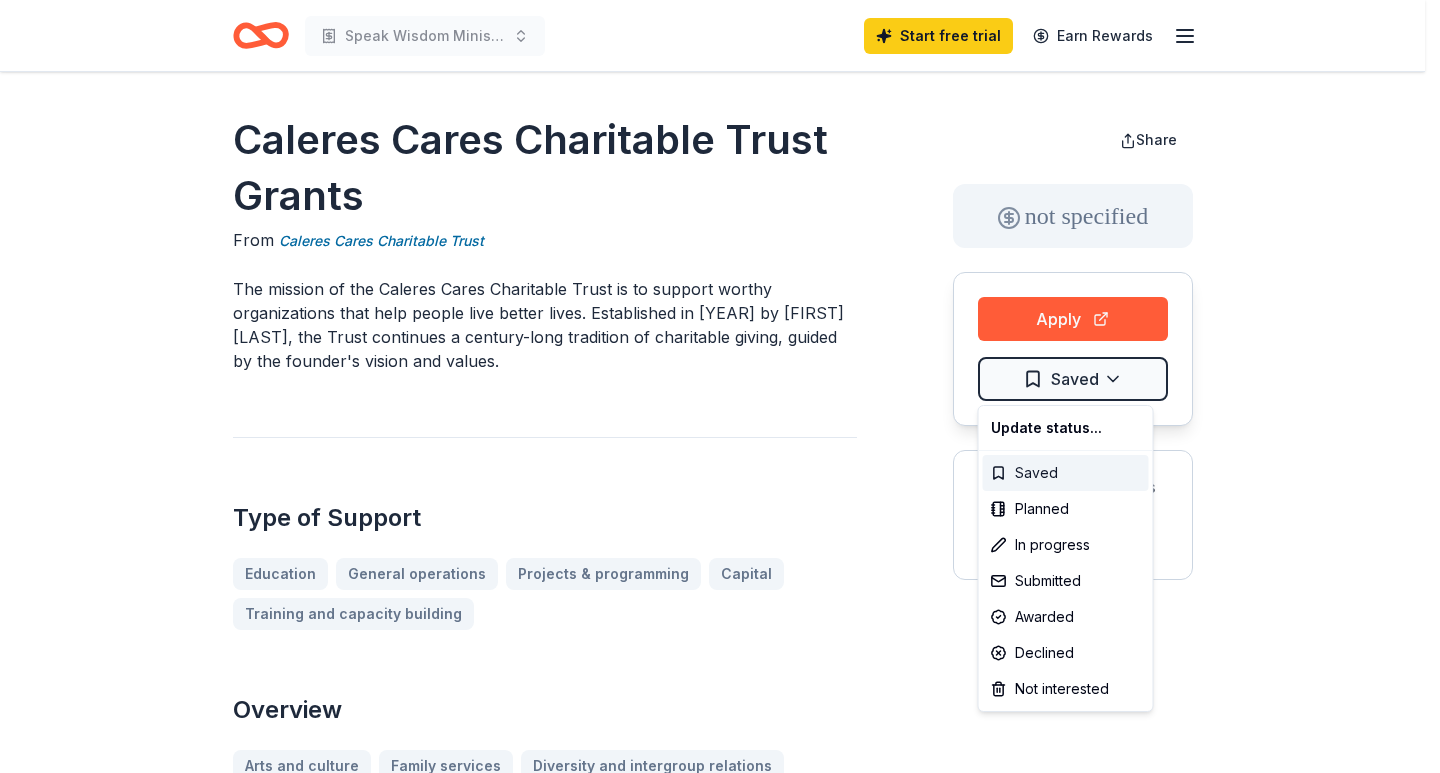 click on "Saved" at bounding box center [1066, 473] 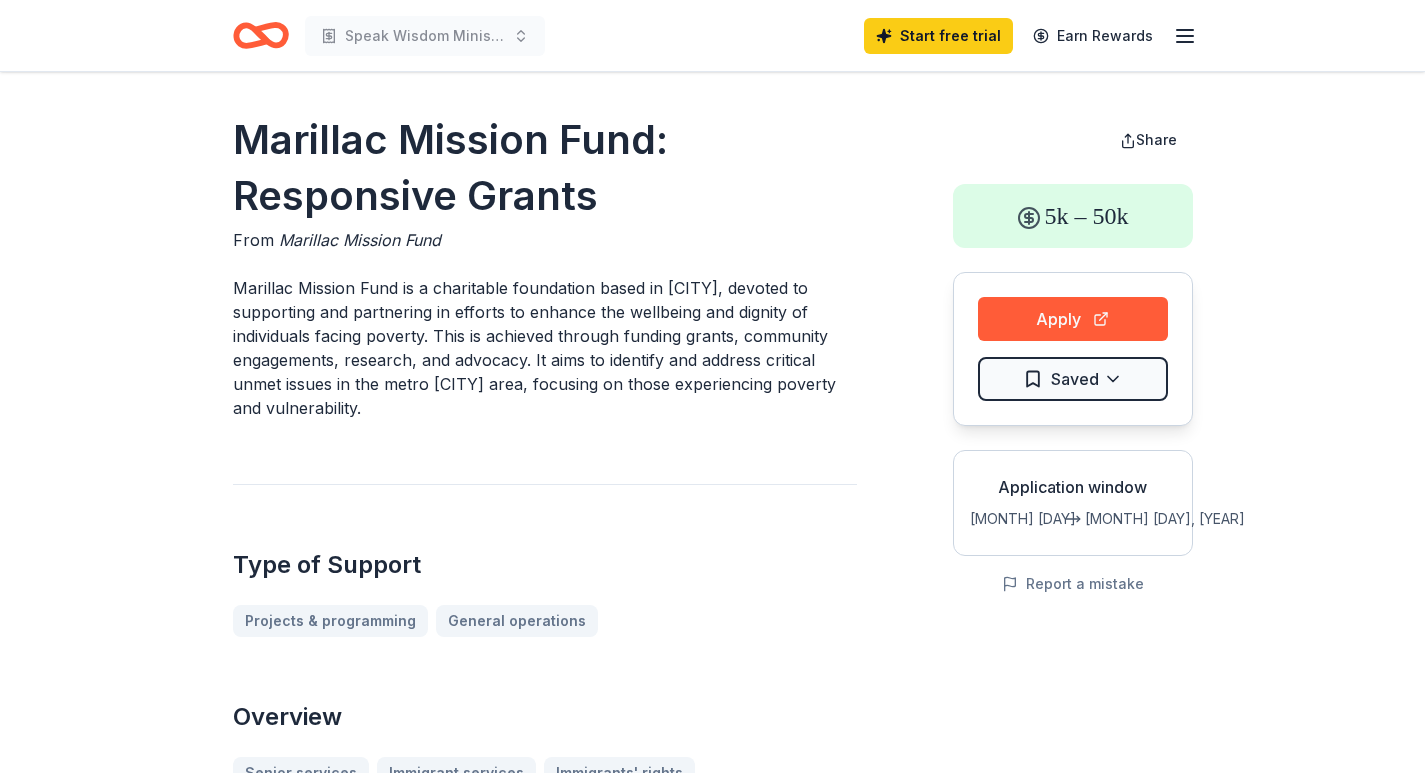 scroll, scrollTop: 0, scrollLeft: 0, axis: both 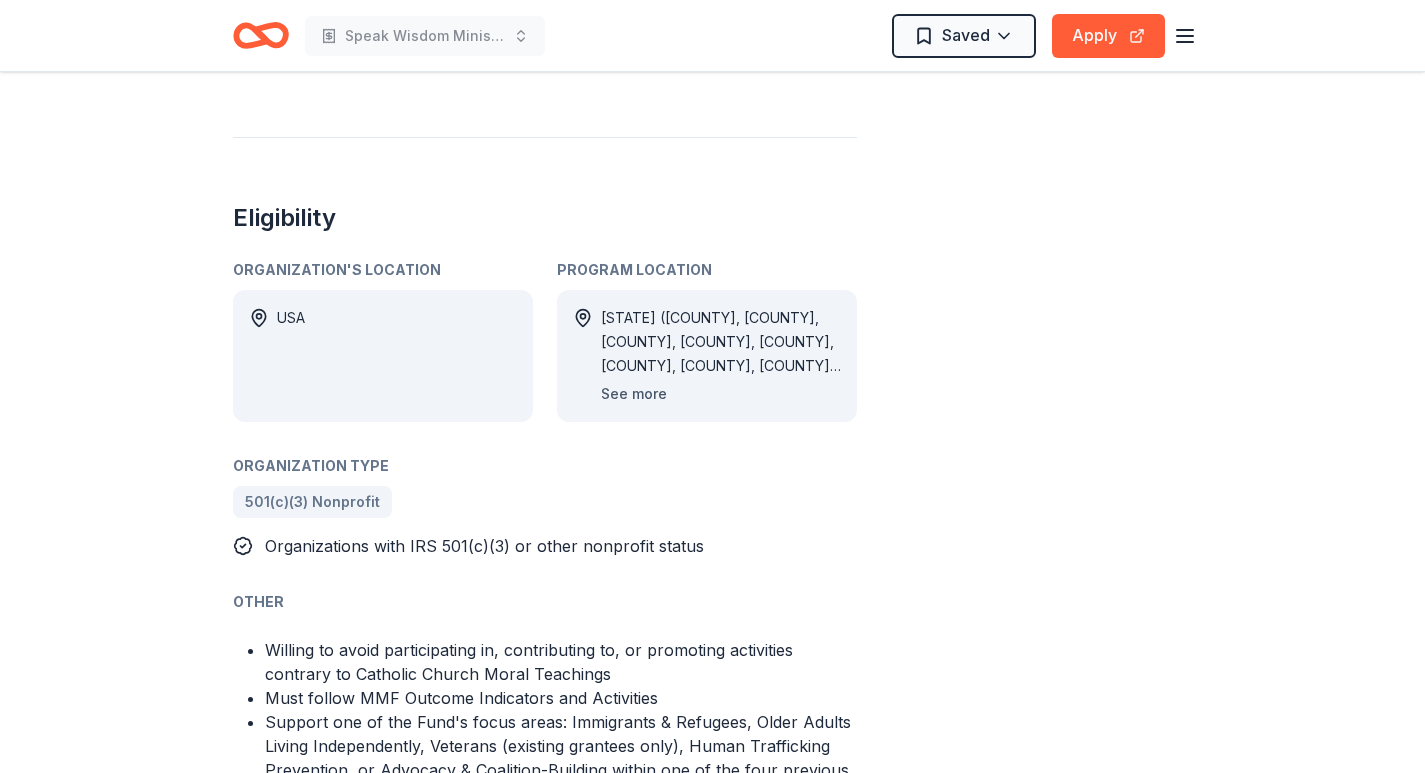 click on "See more" at bounding box center (634, 394) 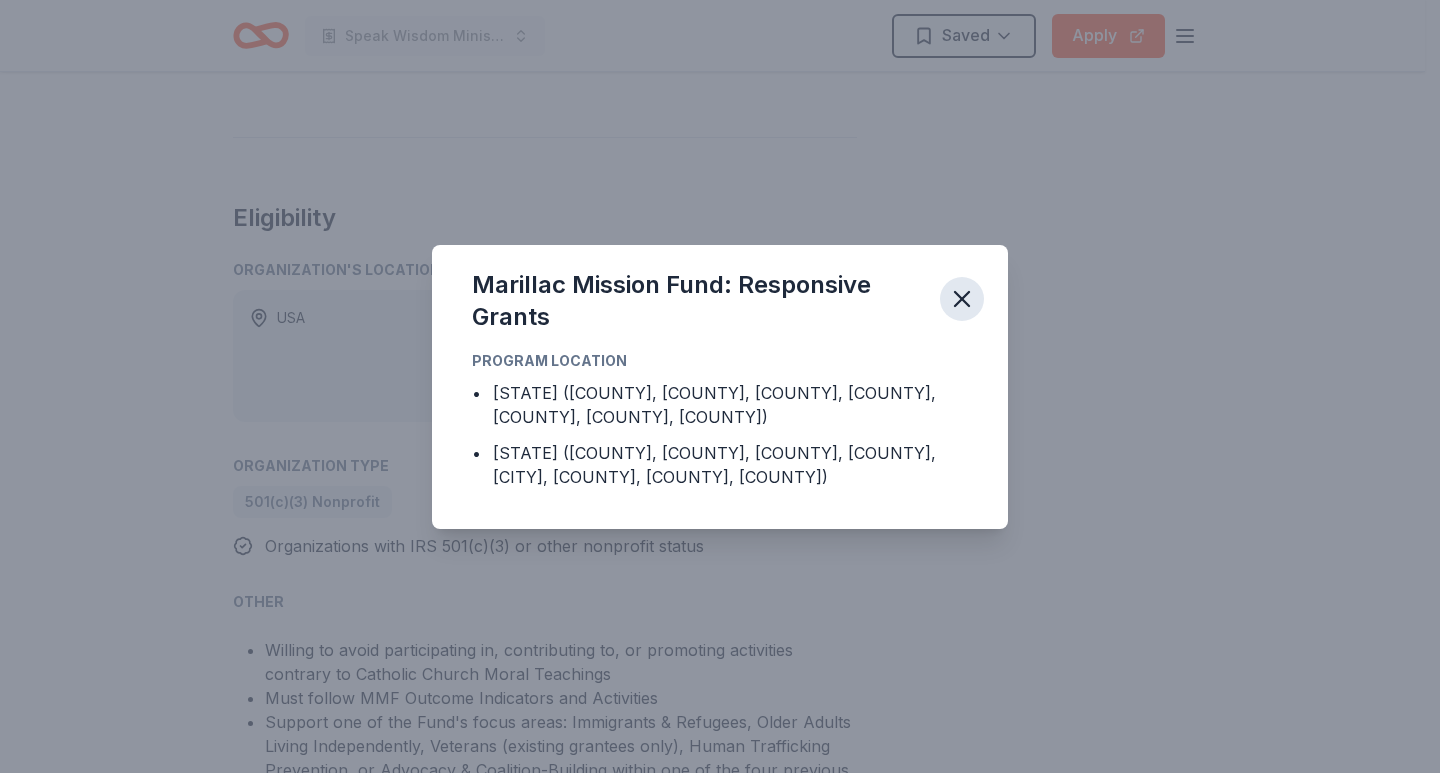 click 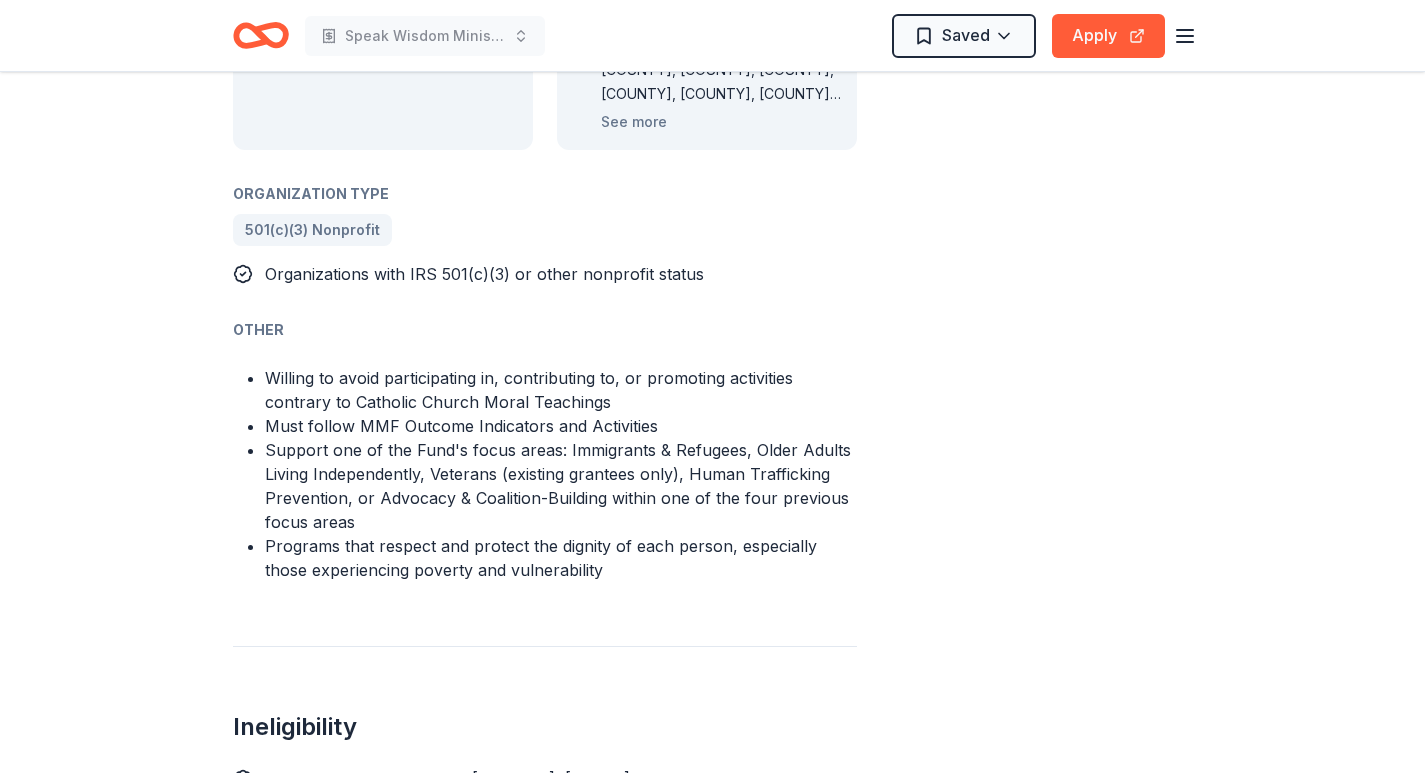 scroll, scrollTop: 1372, scrollLeft: 0, axis: vertical 